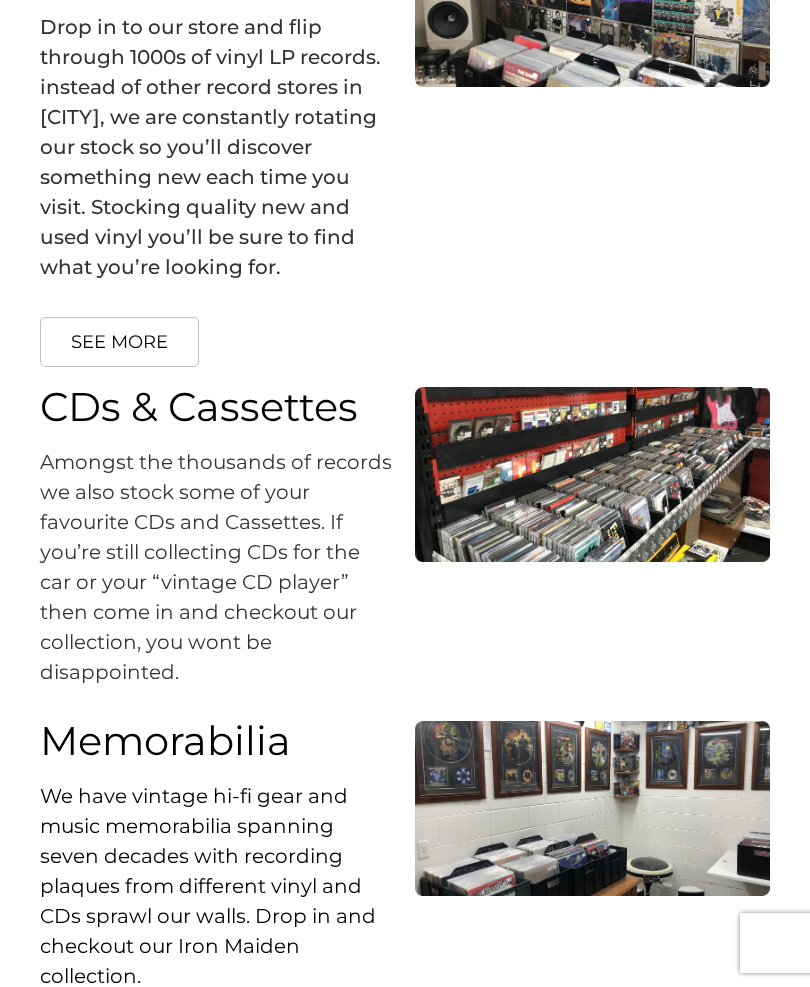 scroll, scrollTop: 3336, scrollLeft: 0, axis: vertical 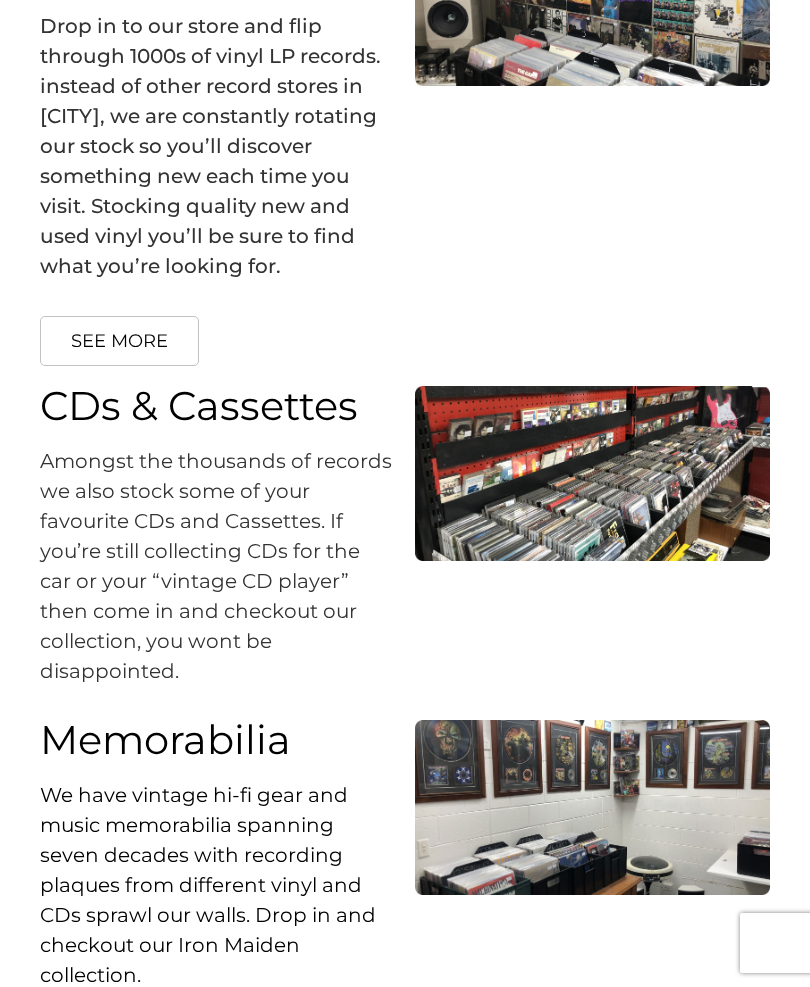 click on "SEE MORE" at bounding box center (119, 341) 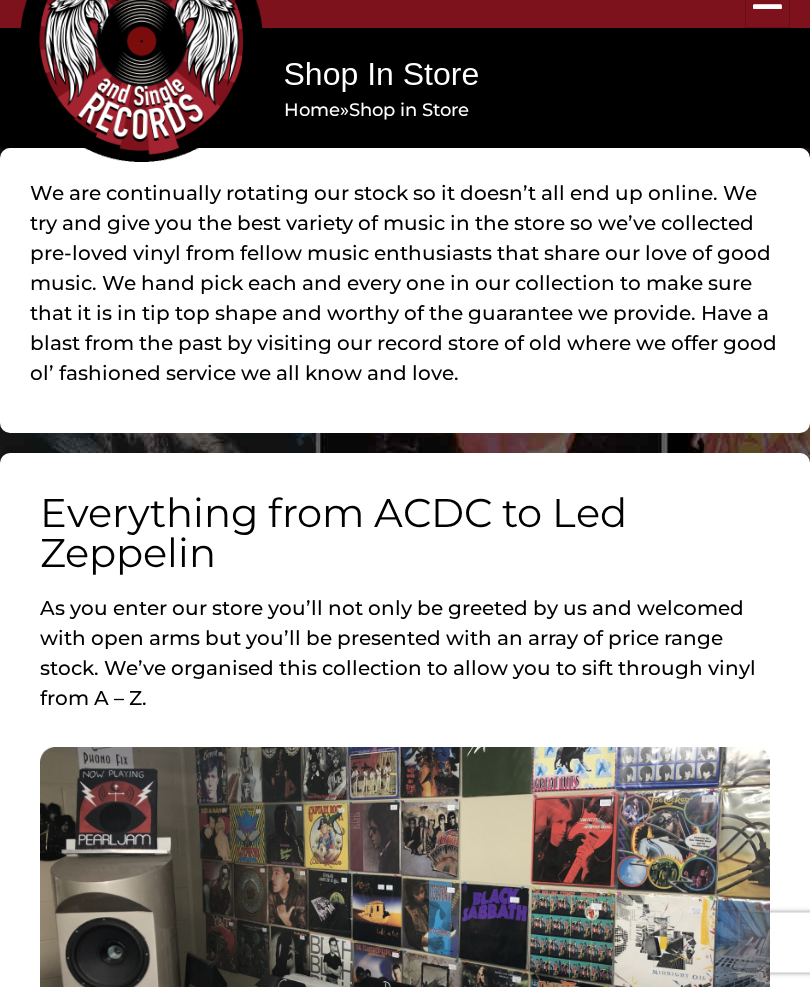 scroll, scrollTop: 0, scrollLeft: 0, axis: both 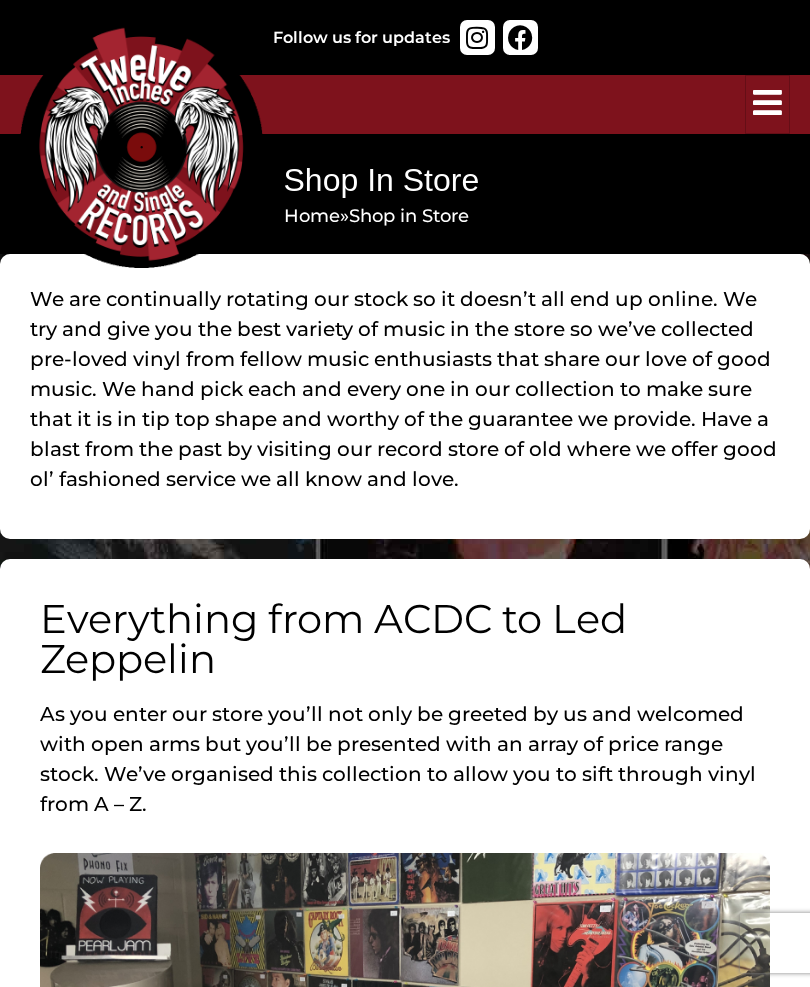 click at bounding box center [767, 104] 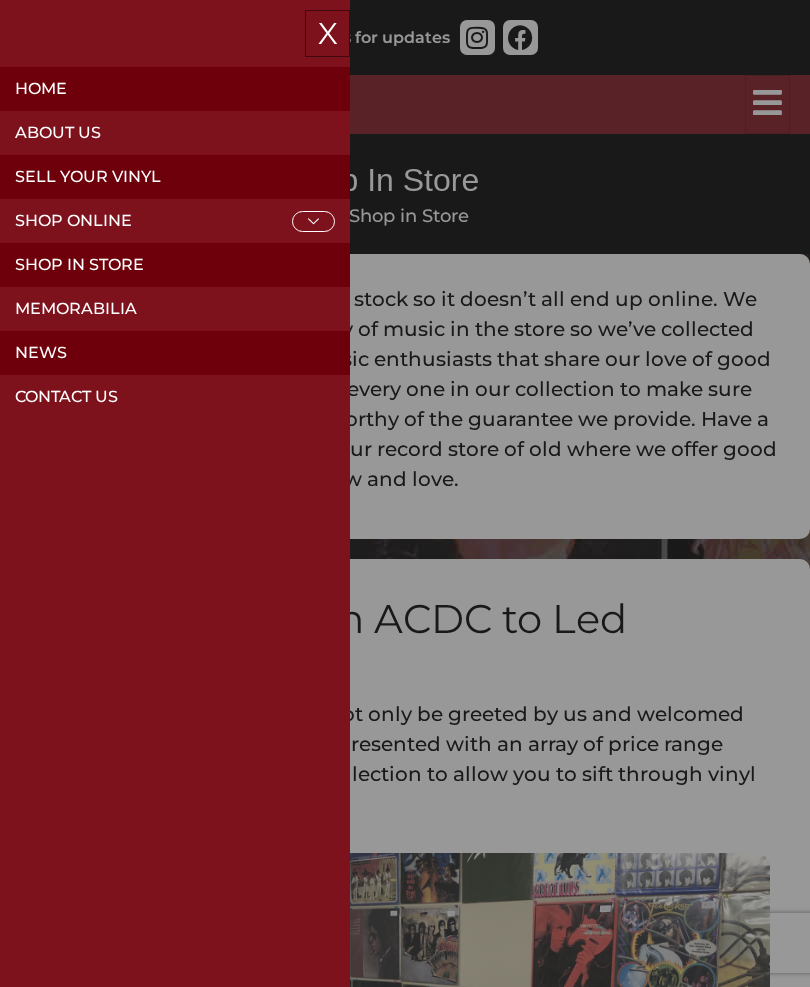 click at bounding box center (405, 493) 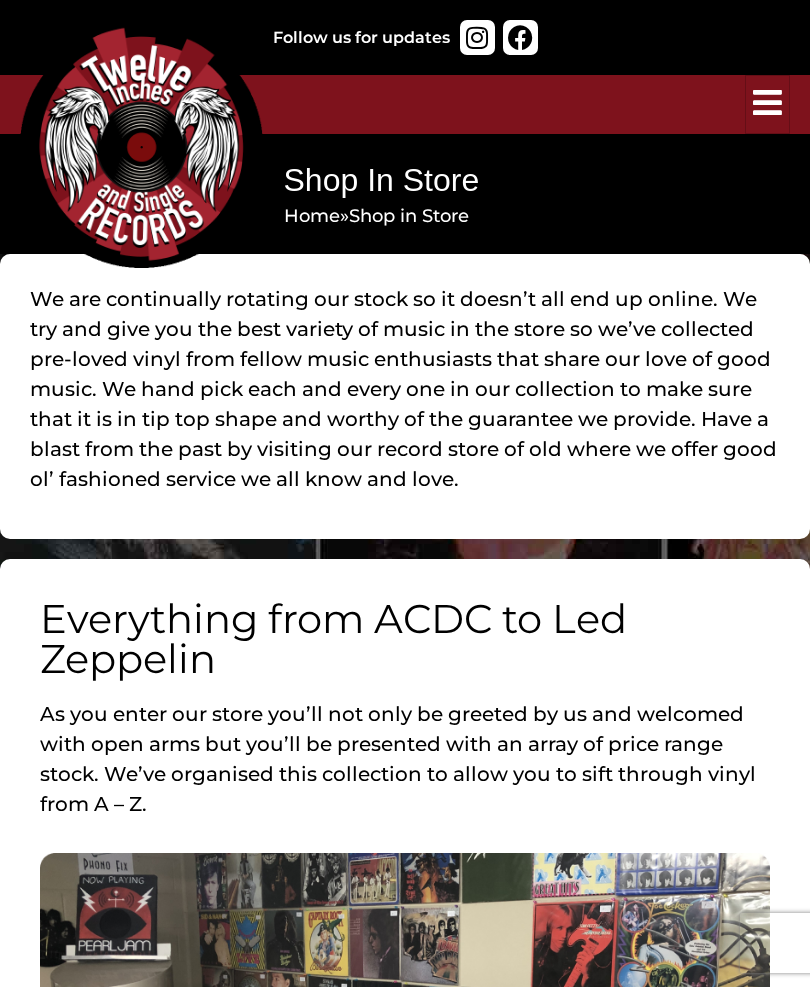 click at bounding box center (-405, 493) 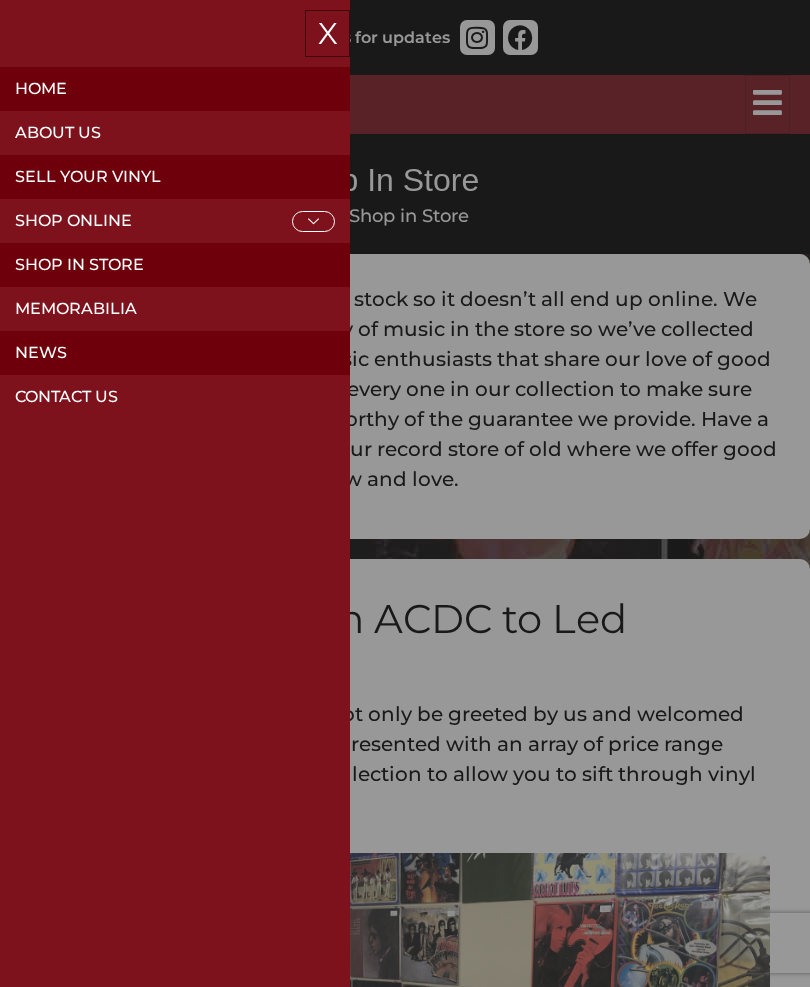 click on "X" at bounding box center [327, 33] 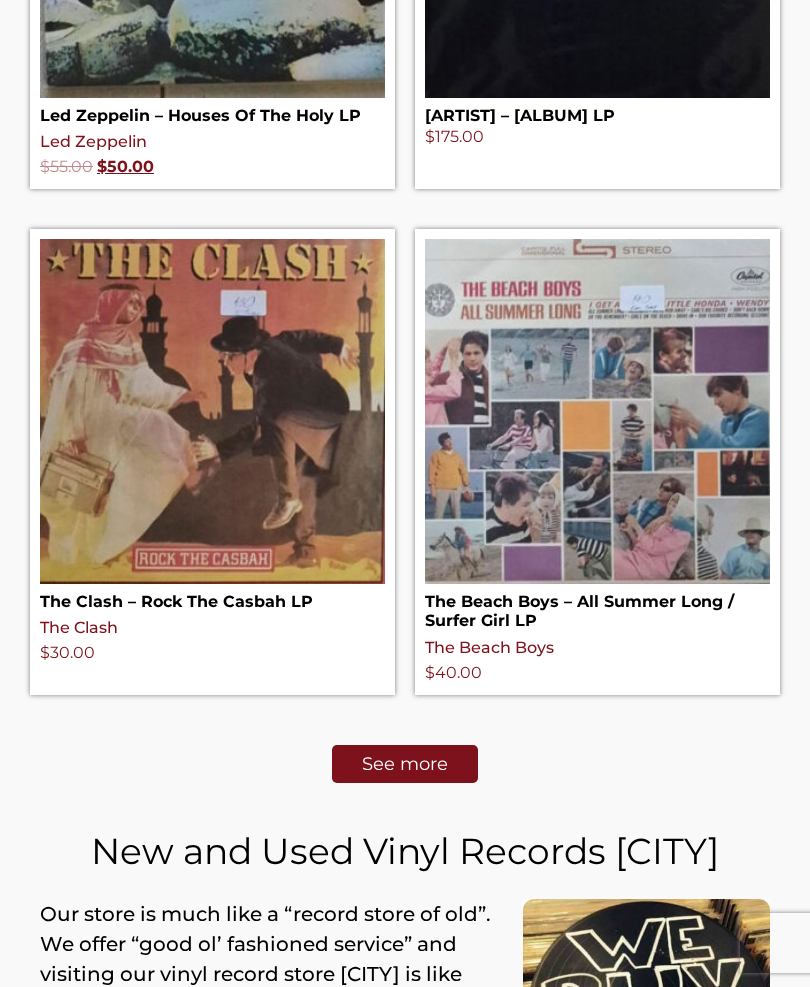 scroll, scrollTop: 1026, scrollLeft: 0, axis: vertical 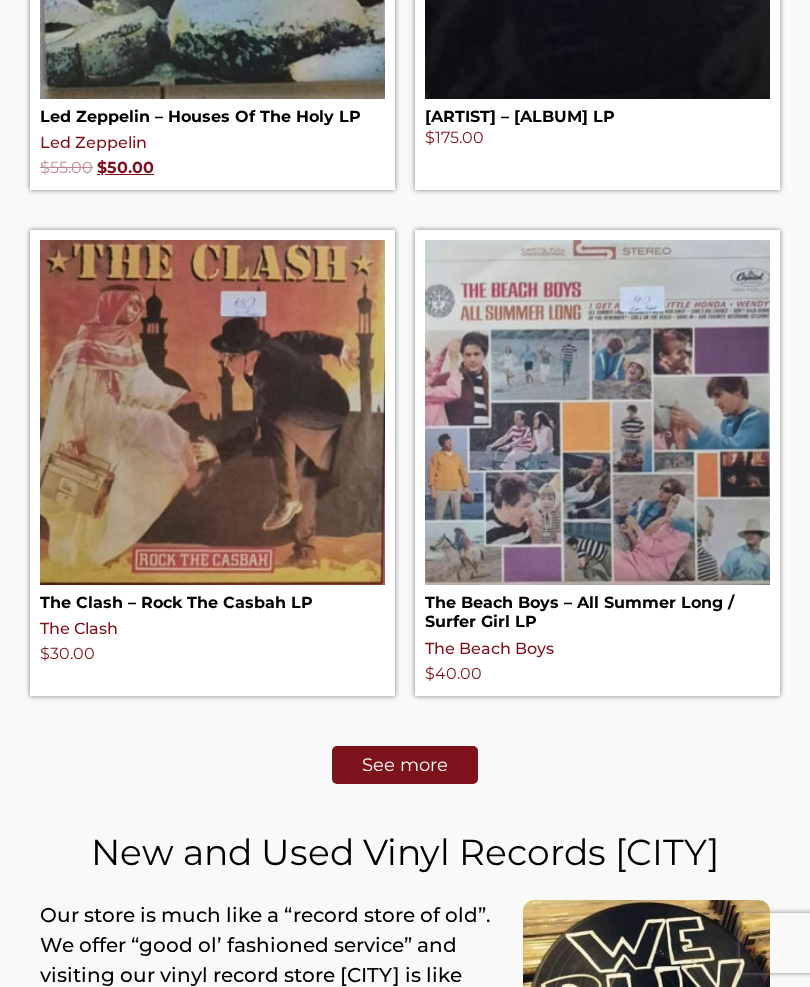 click on "See more" at bounding box center [405, 765] 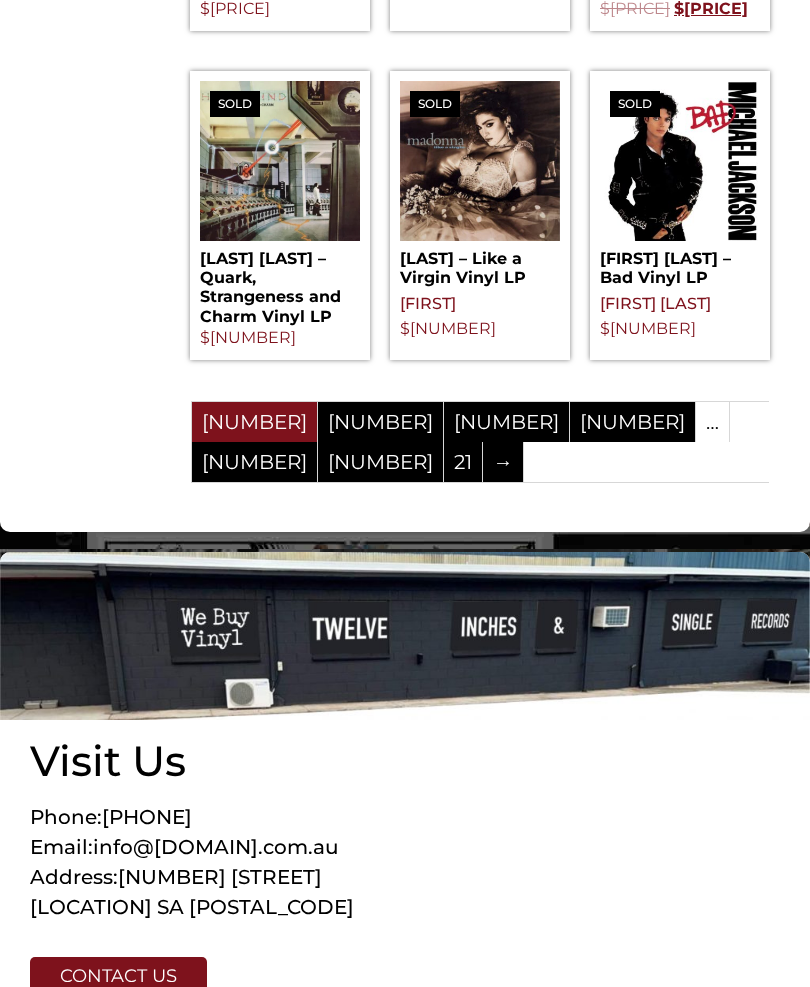 scroll, scrollTop: 2827, scrollLeft: 0, axis: vertical 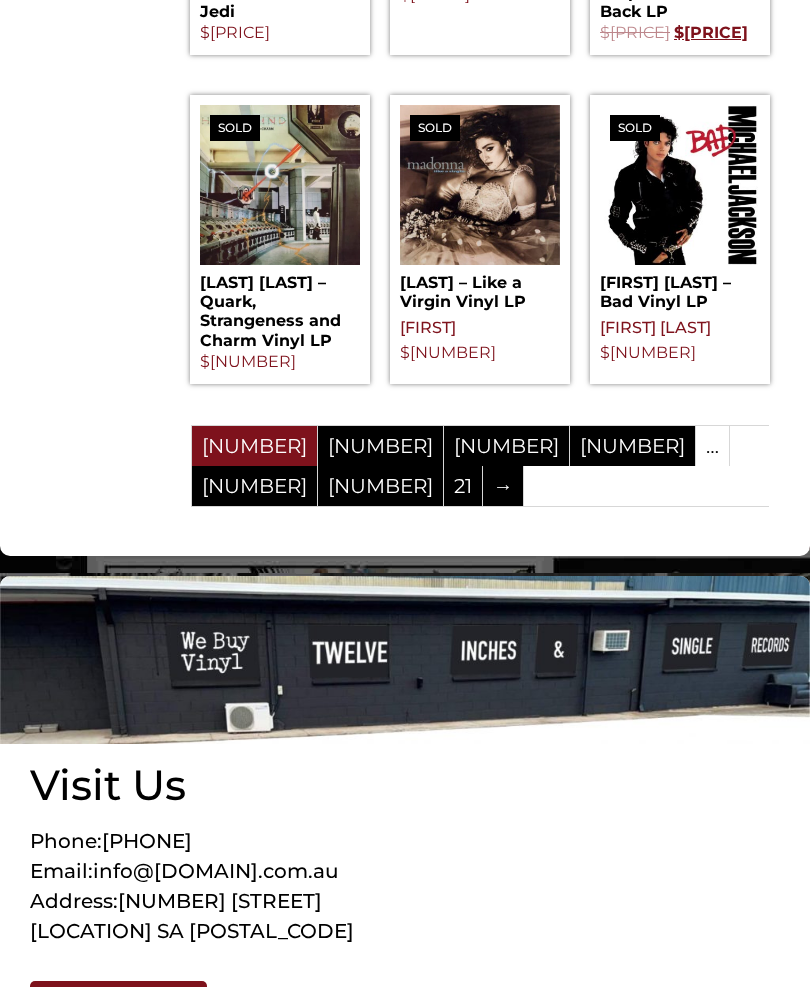 click on "→" at bounding box center (503, 486) 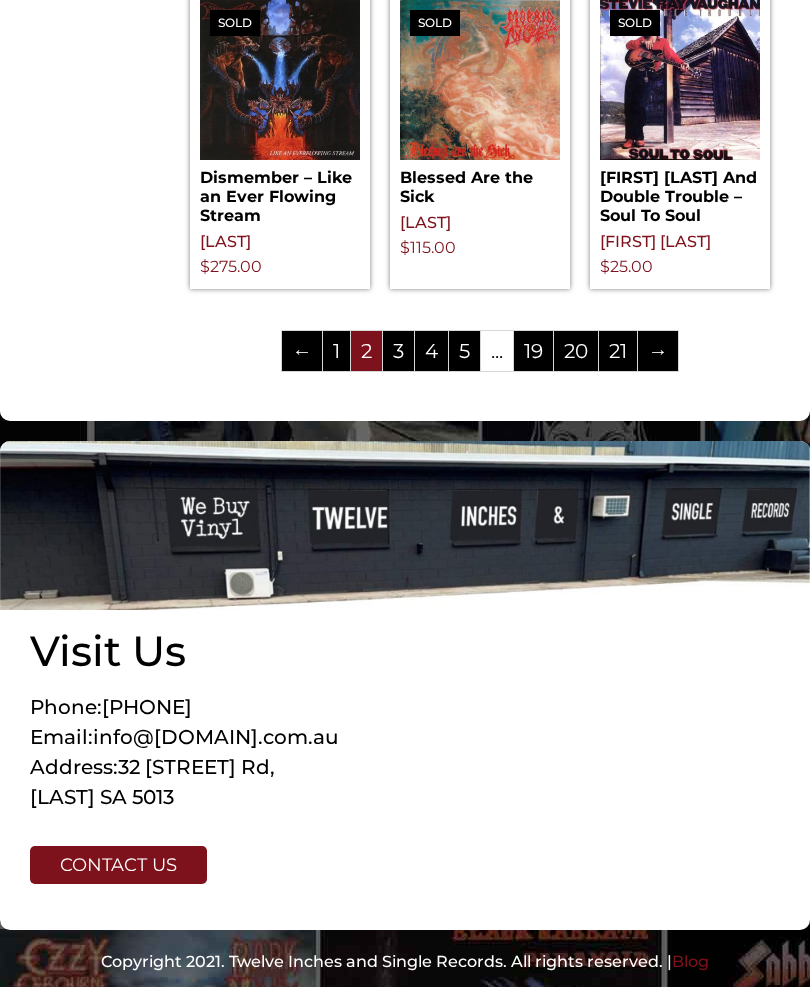 scroll, scrollTop: 2790, scrollLeft: 0, axis: vertical 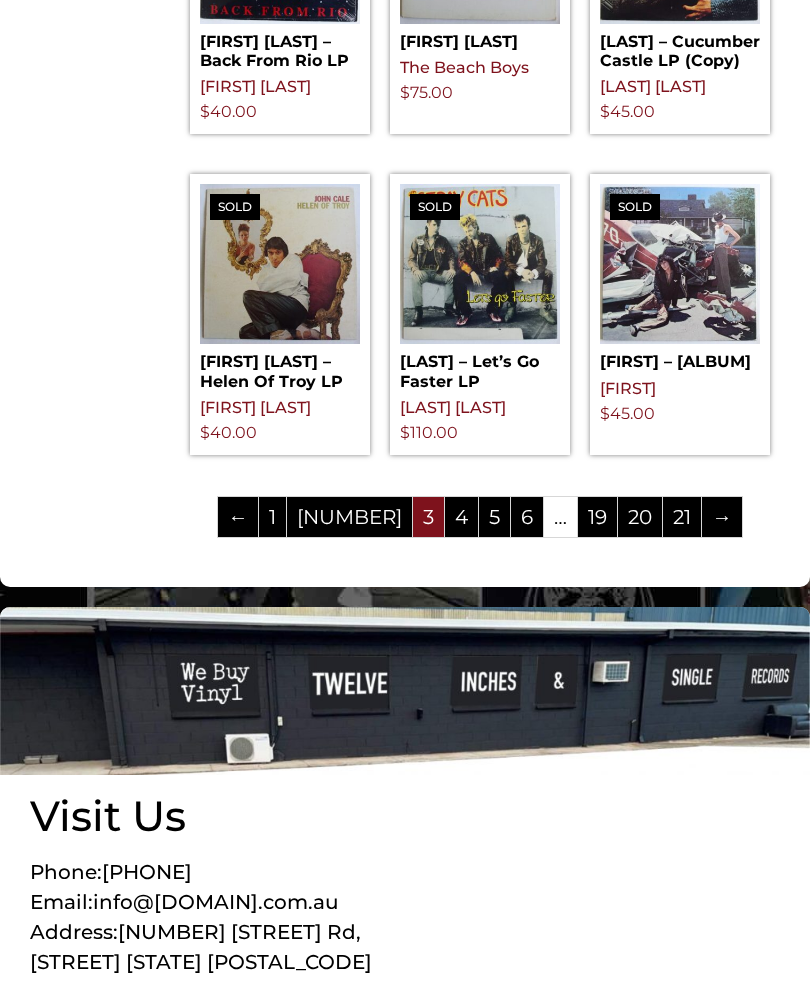 click on "→" at bounding box center [722, 517] 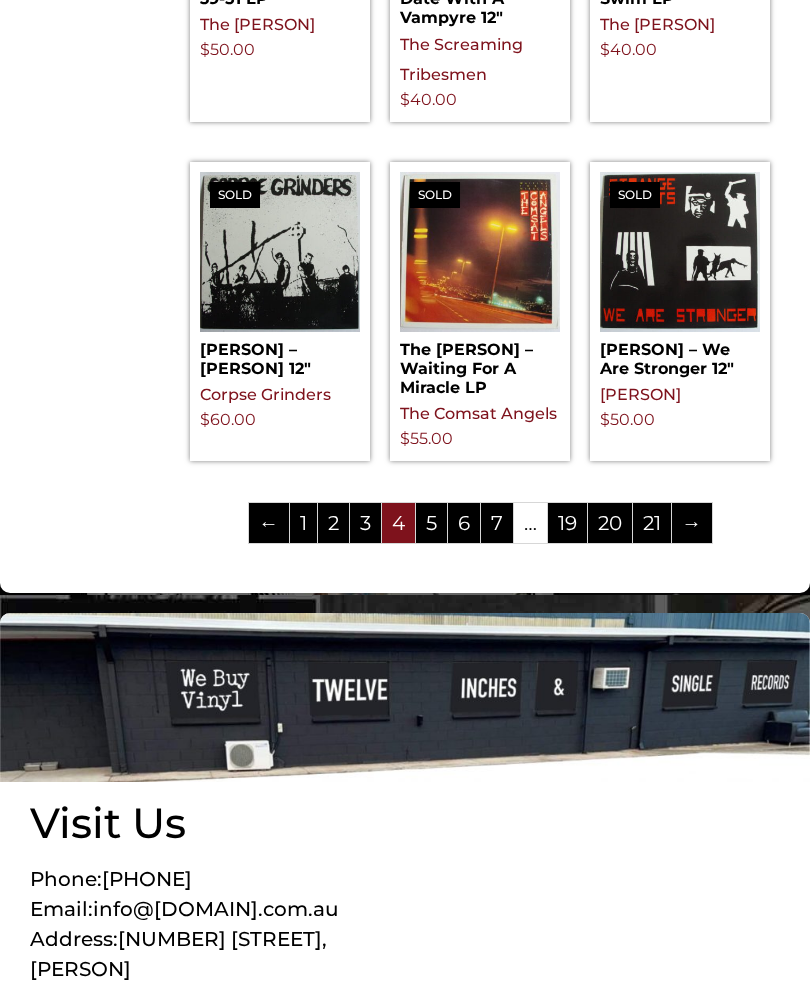 scroll, scrollTop: 2805, scrollLeft: 0, axis: vertical 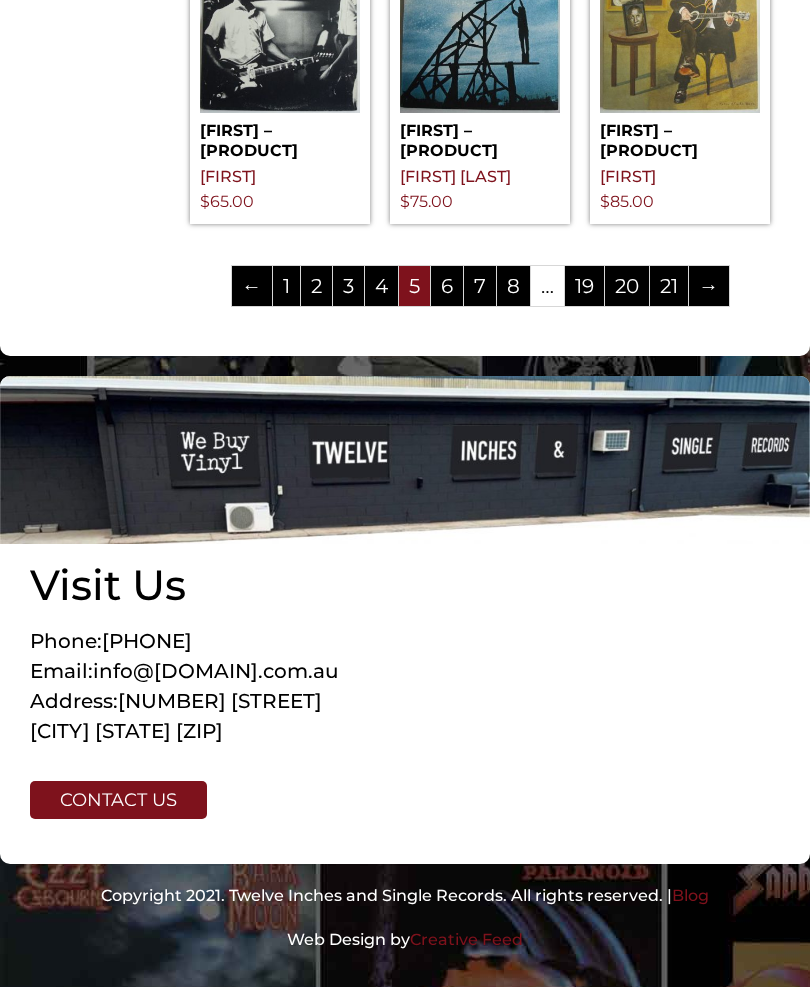 click on "→" at bounding box center [709, 286] 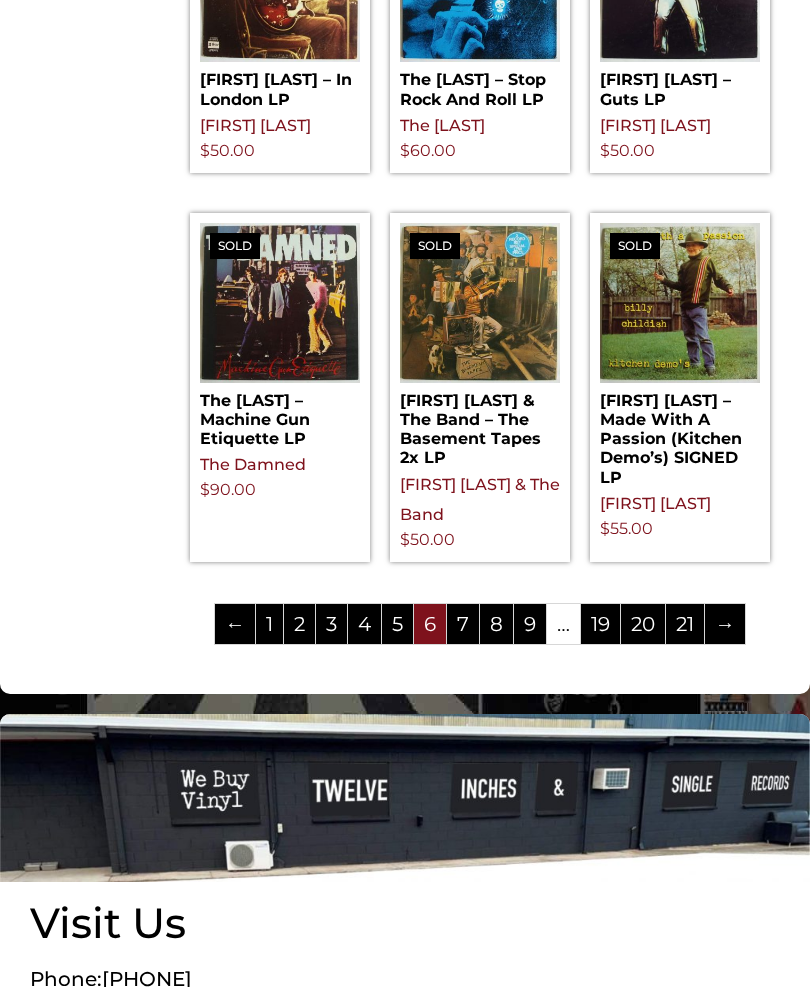 scroll, scrollTop: 2697, scrollLeft: 0, axis: vertical 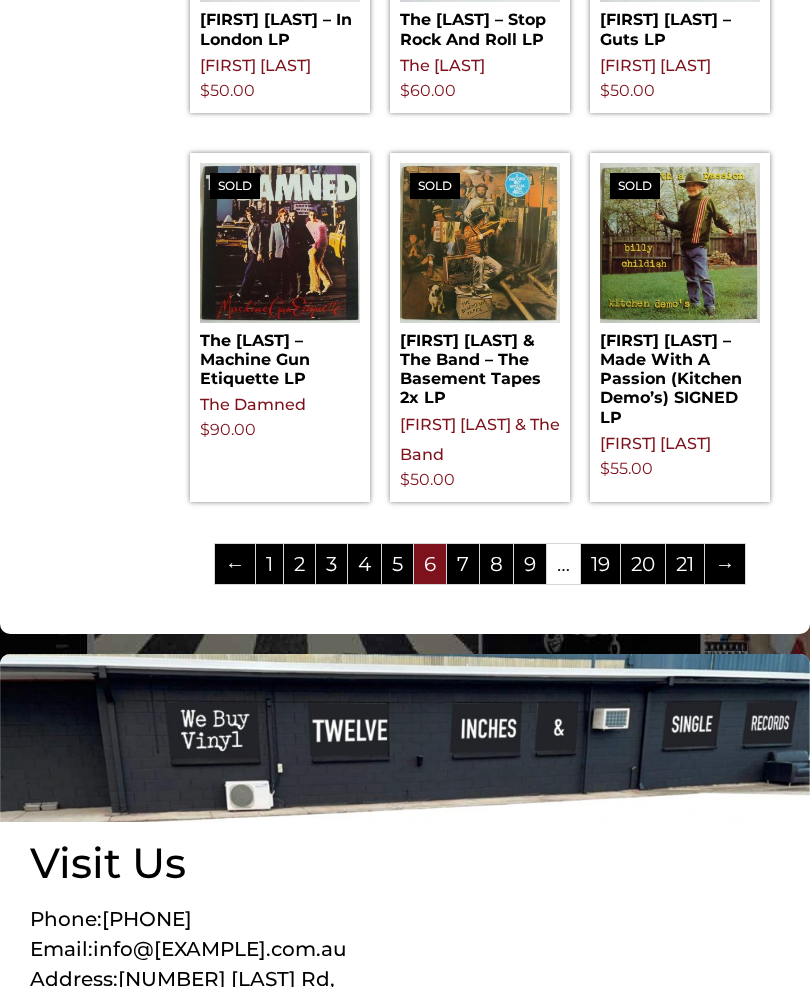 click on "→" at bounding box center (725, 564) 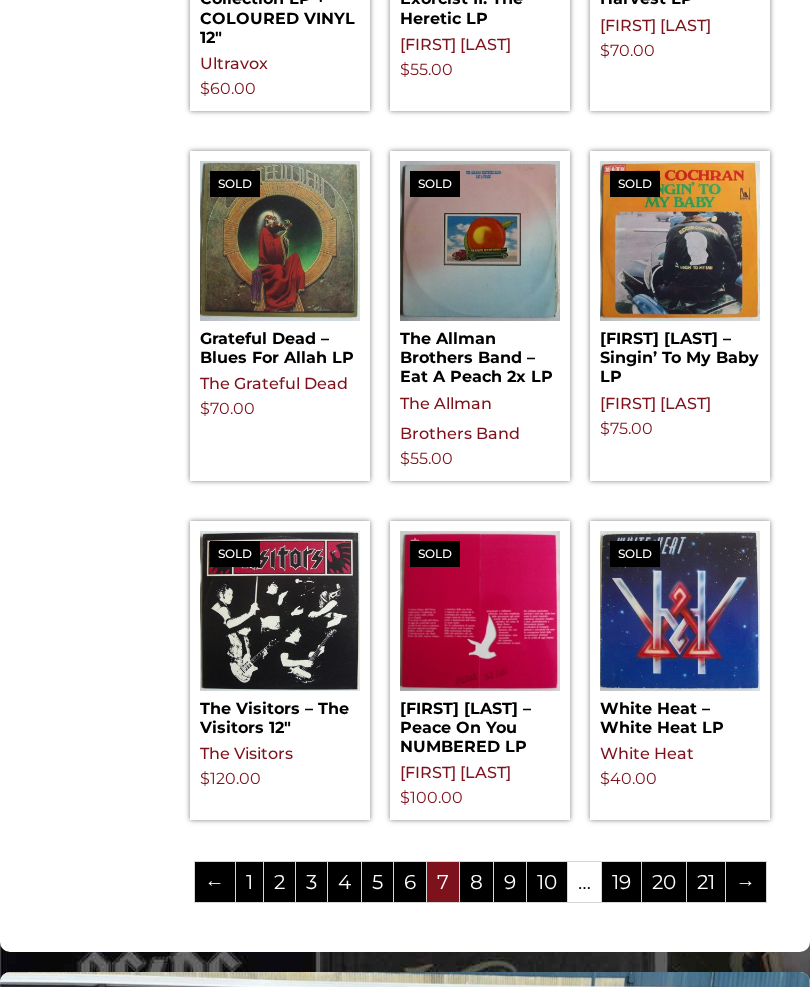 scroll, scrollTop: 2476, scrollLeft: 0, axis: vertical 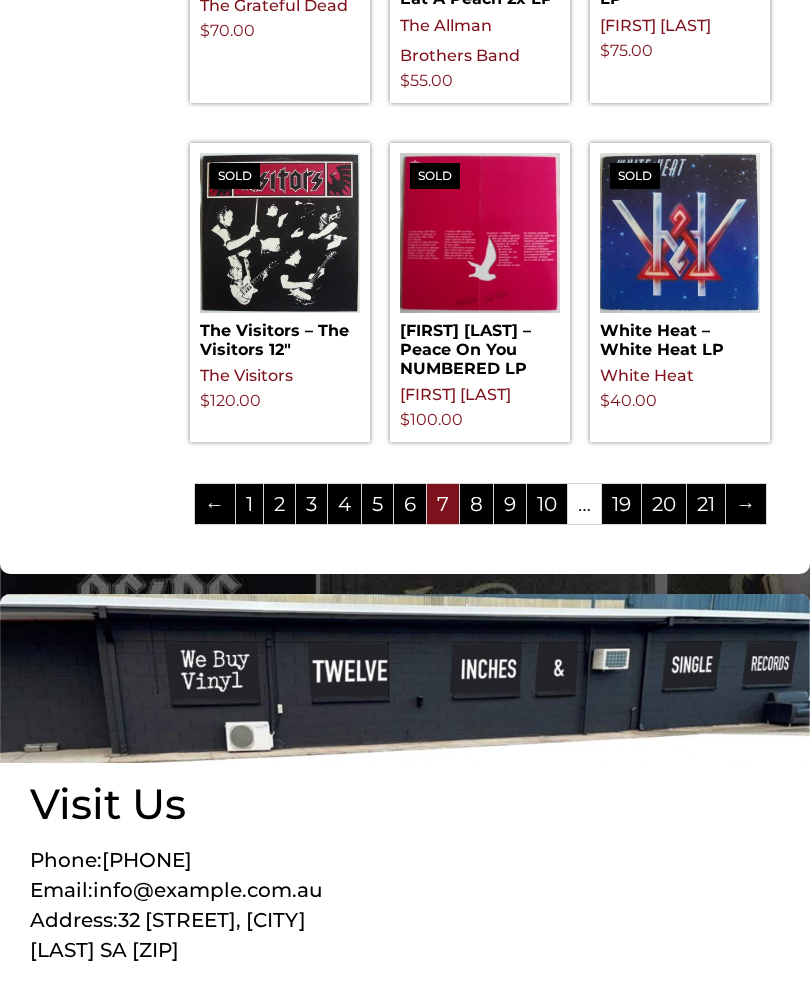 click on "→" at bounding box center (746, 504) 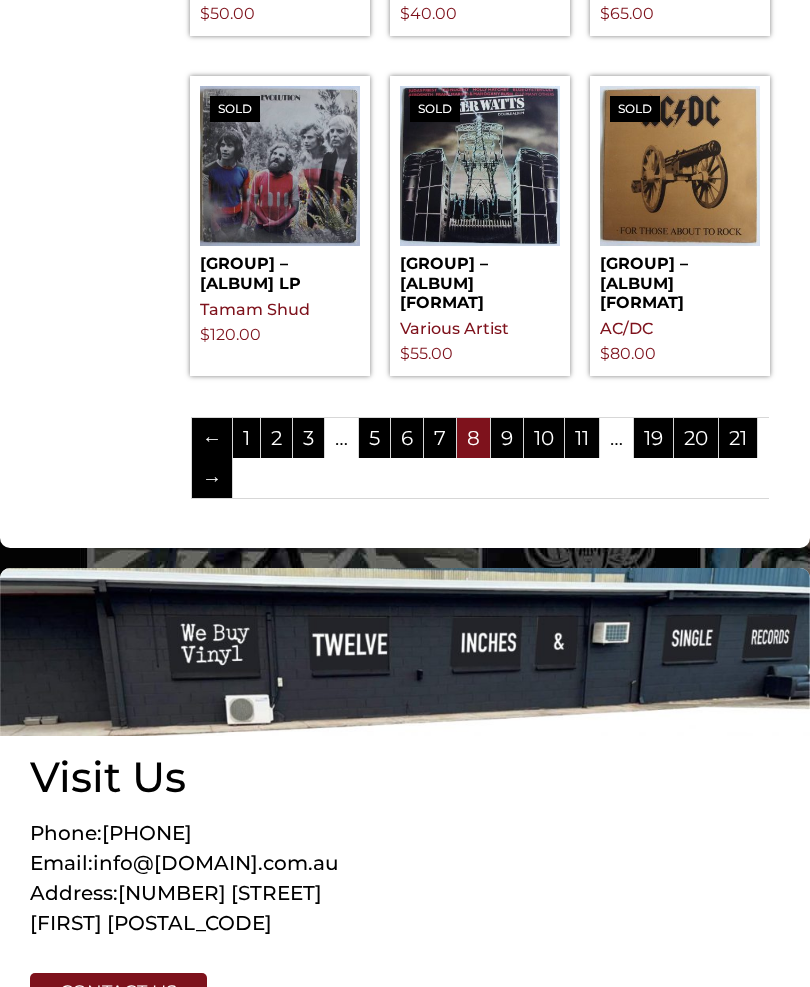 scroll, scrollTop: 2715, scrollLeft: 0, axis: vertical 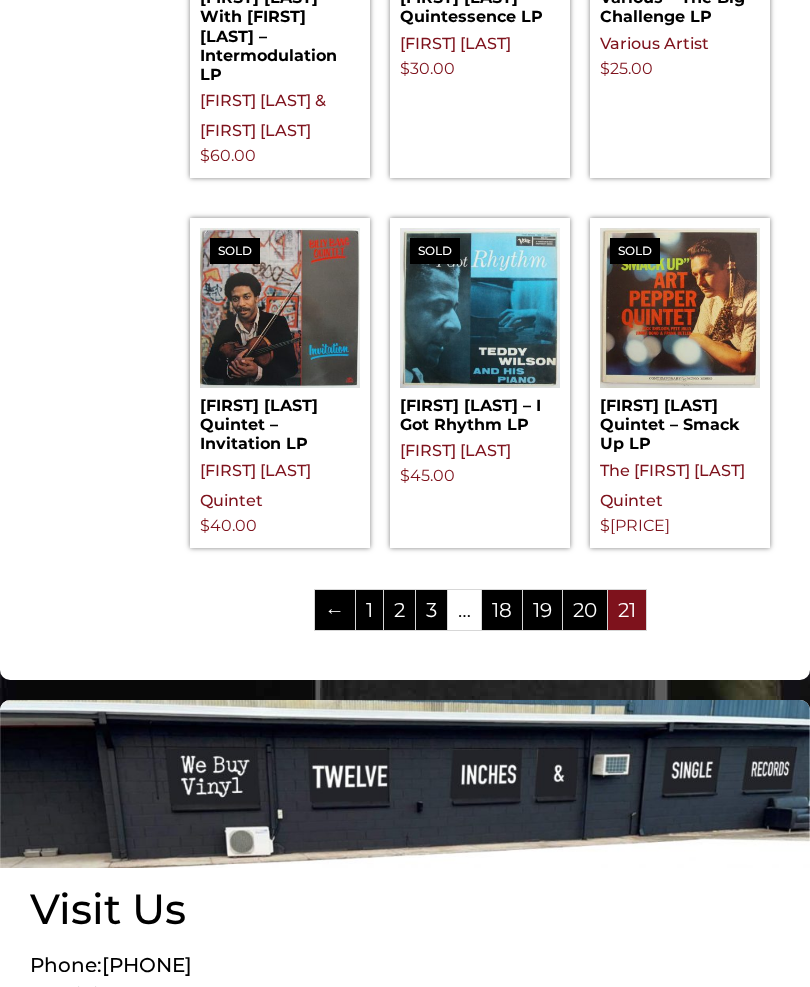 click on "21" at bounding box center (627, 610) 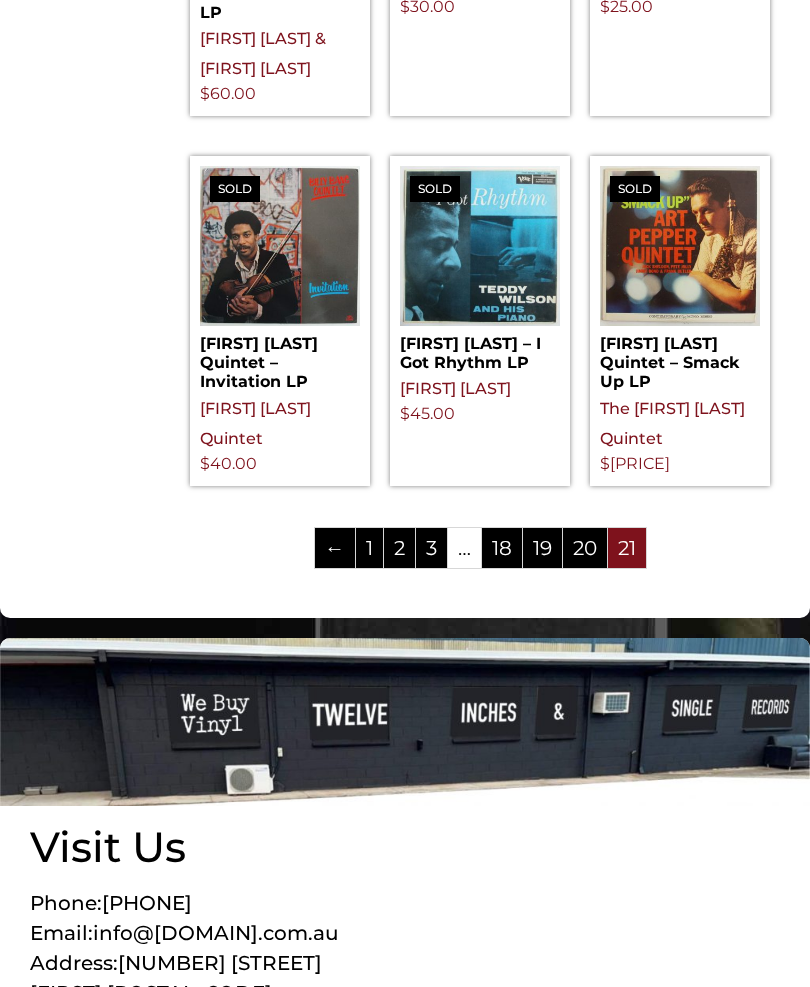 scroll, scrollTop: 2959, scrollLeft: 0, axis: vertical 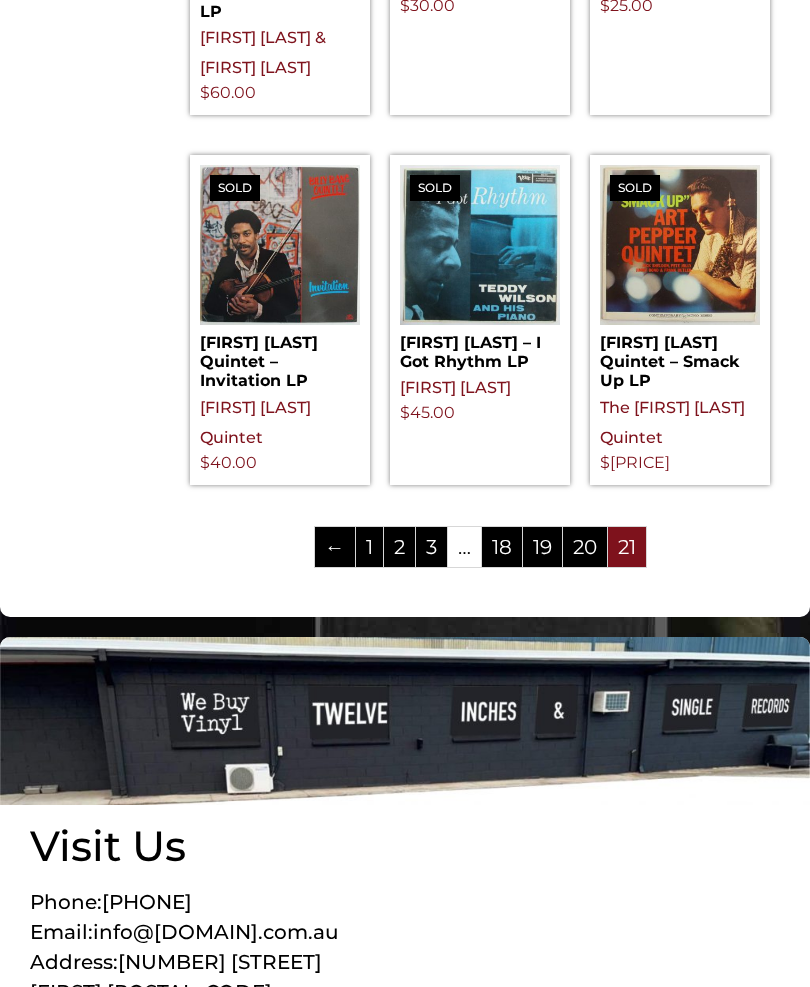 click on "21" at bounding box center [627, 547] 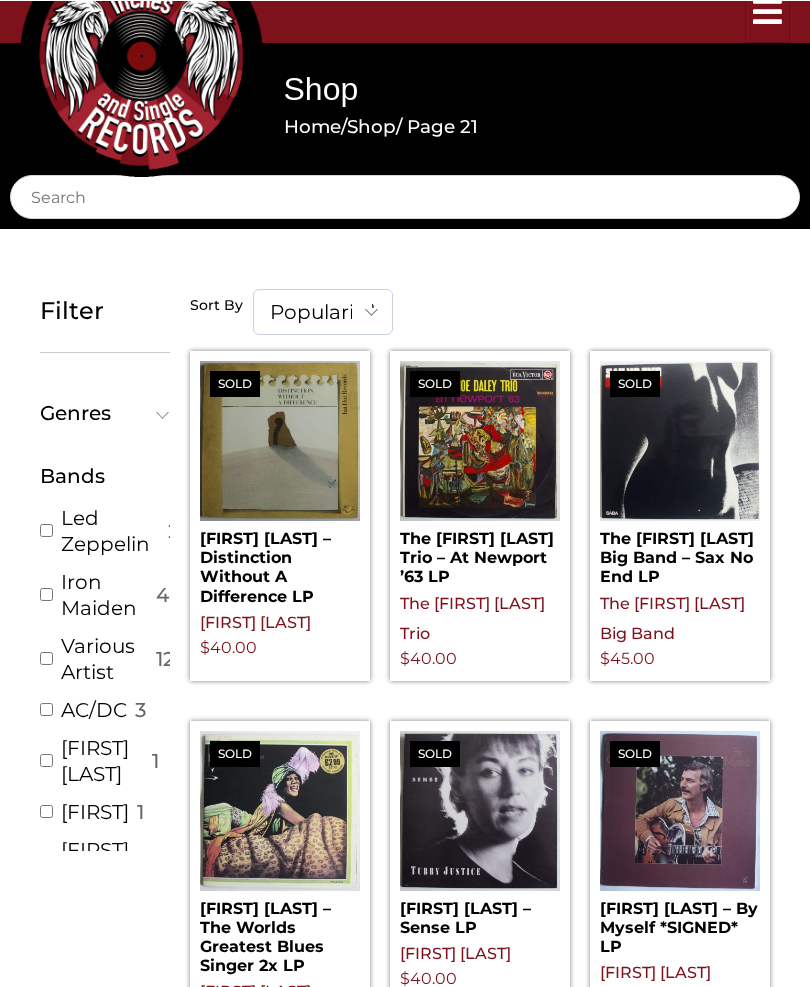 scroll, scrollTop: 0, scrollLeft: 0, axis: both 